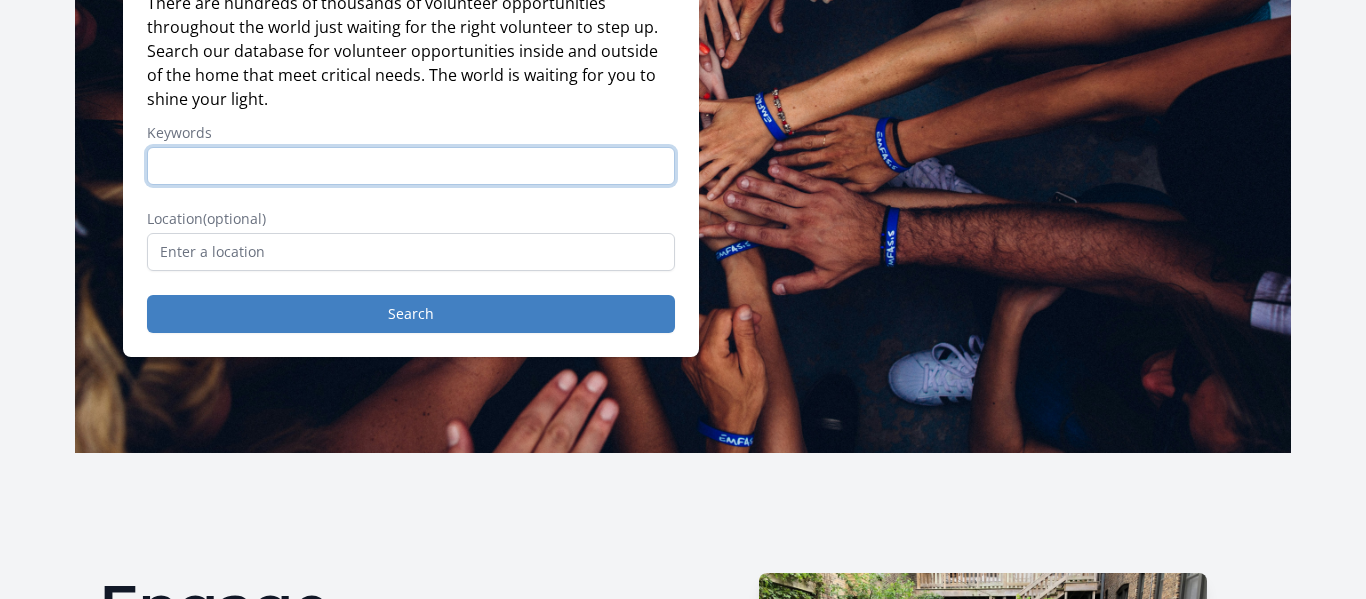 scroll, scrollTop: 252, scrollLeft: 0, axis: vertical 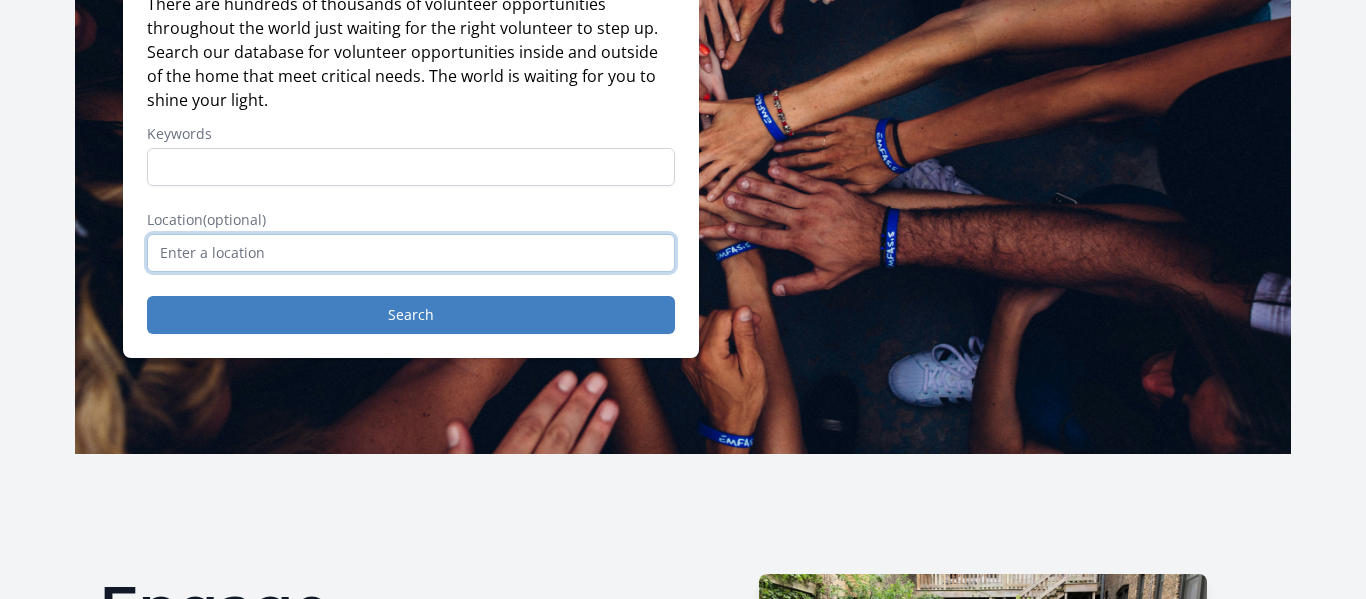 click at bounding box center [411, 253] 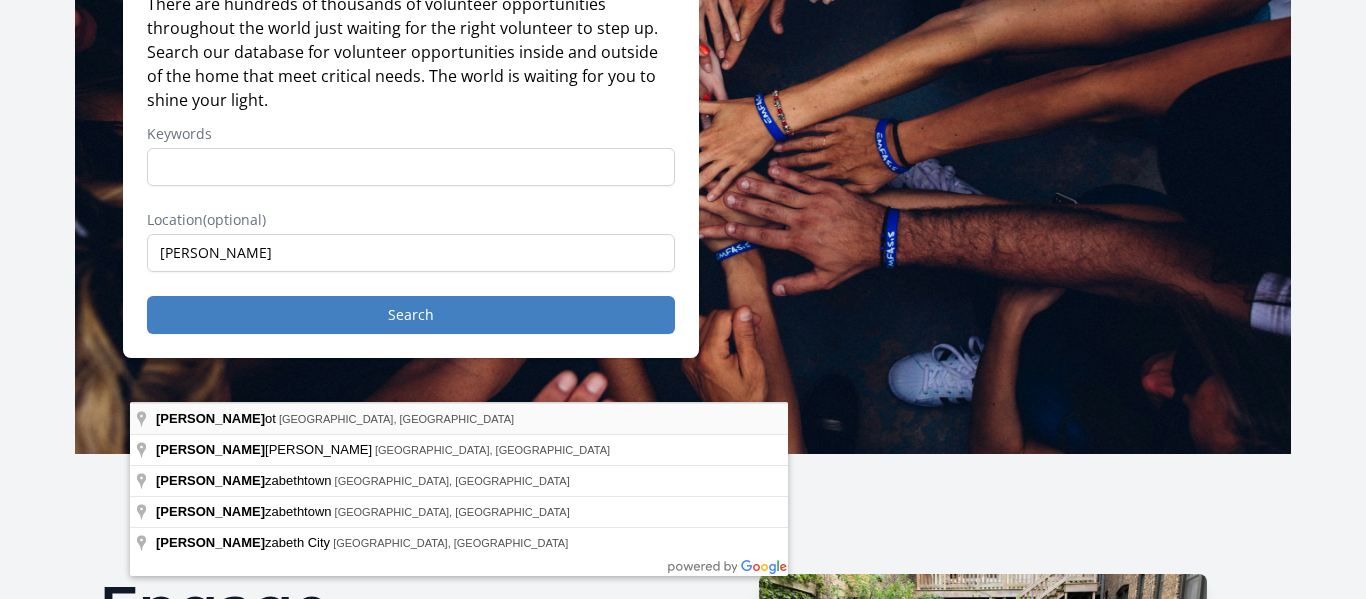 type on "Eliot, ME, USA" 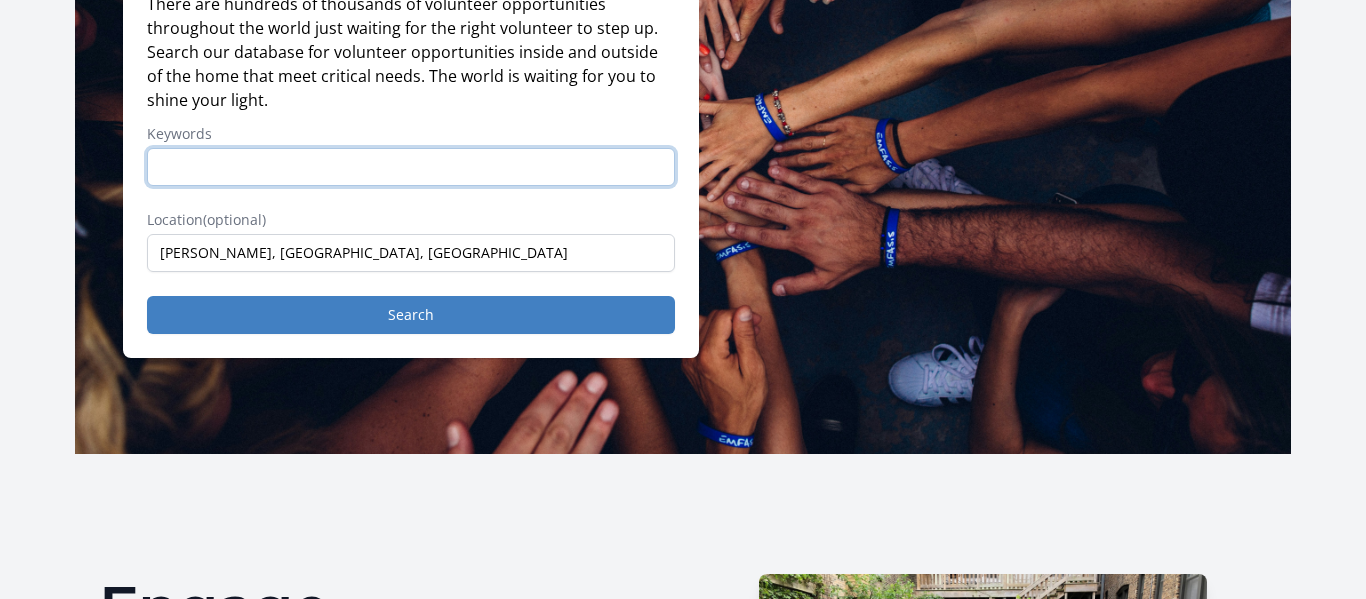 click on "Keywords" at bounding box center (411, 167) 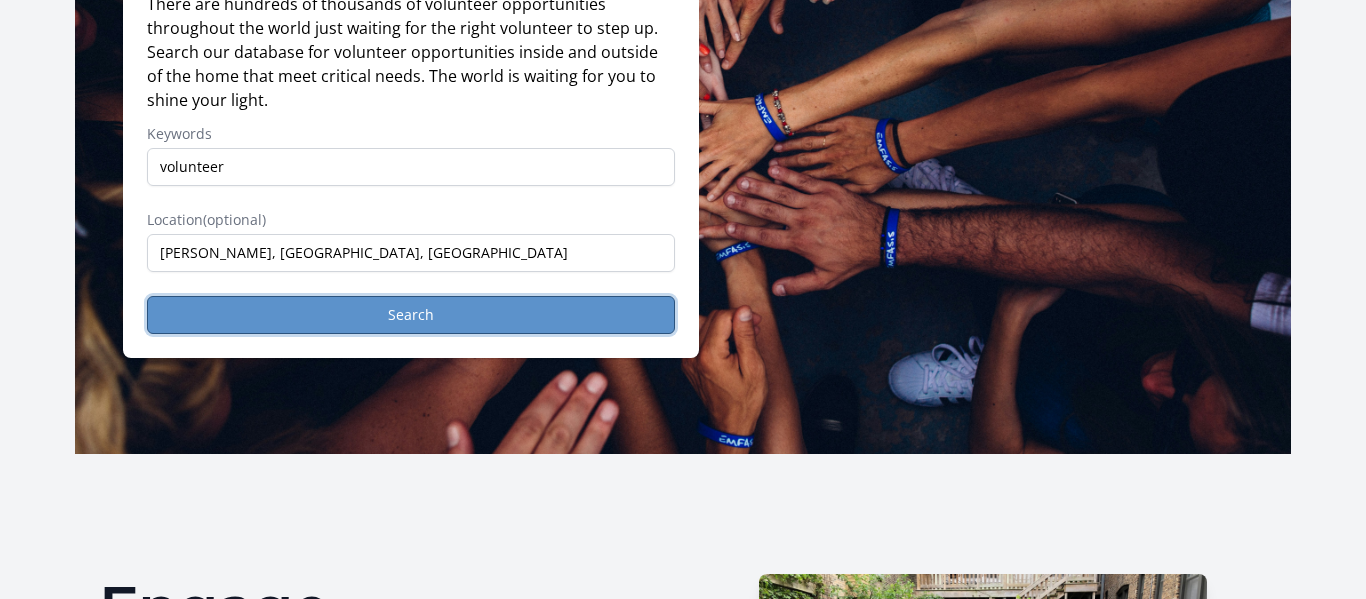 click on "Search" at bounding box center [411, 315] 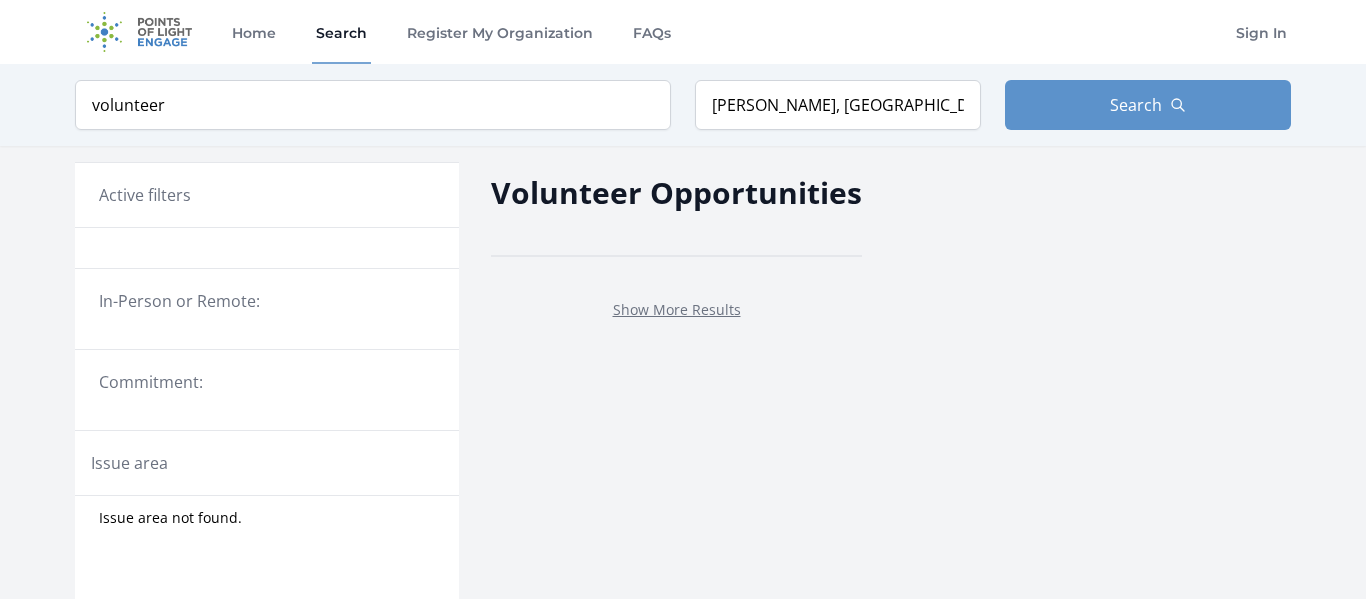 scroll, scrollTop: 0, scrollLeft: 0, axis: both 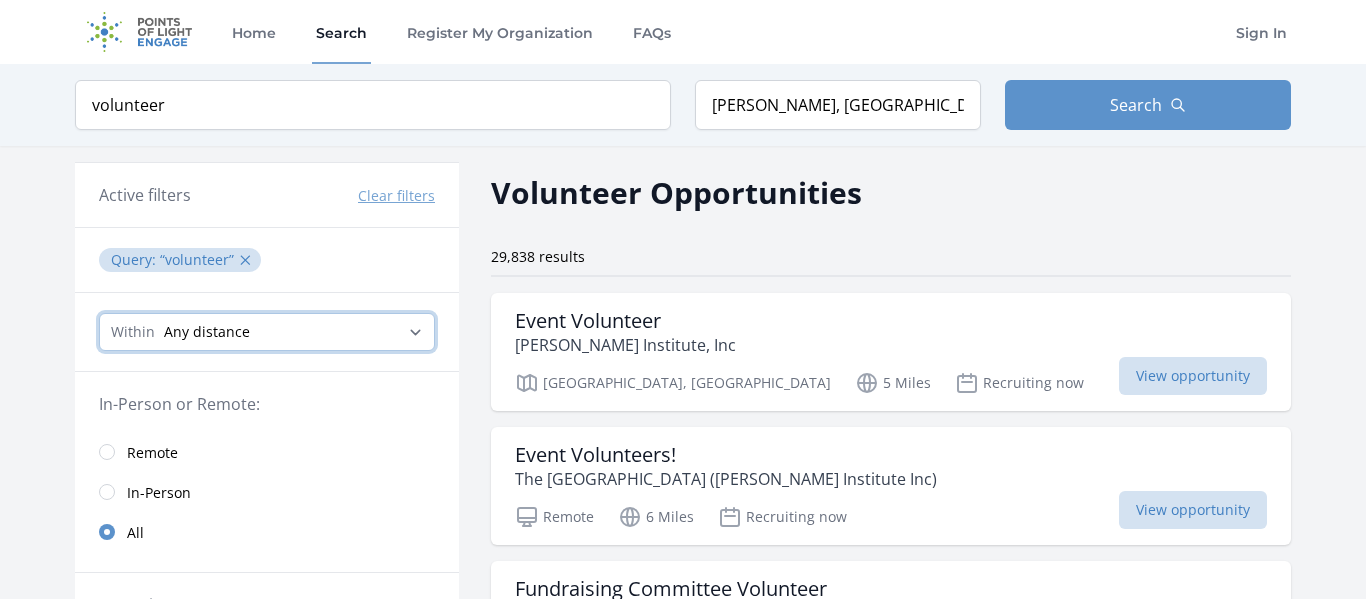 click on "Any distance , 5 Miles , 20 Miles , 50 Miles , 100 Miles" at bounding box center [267, 332] 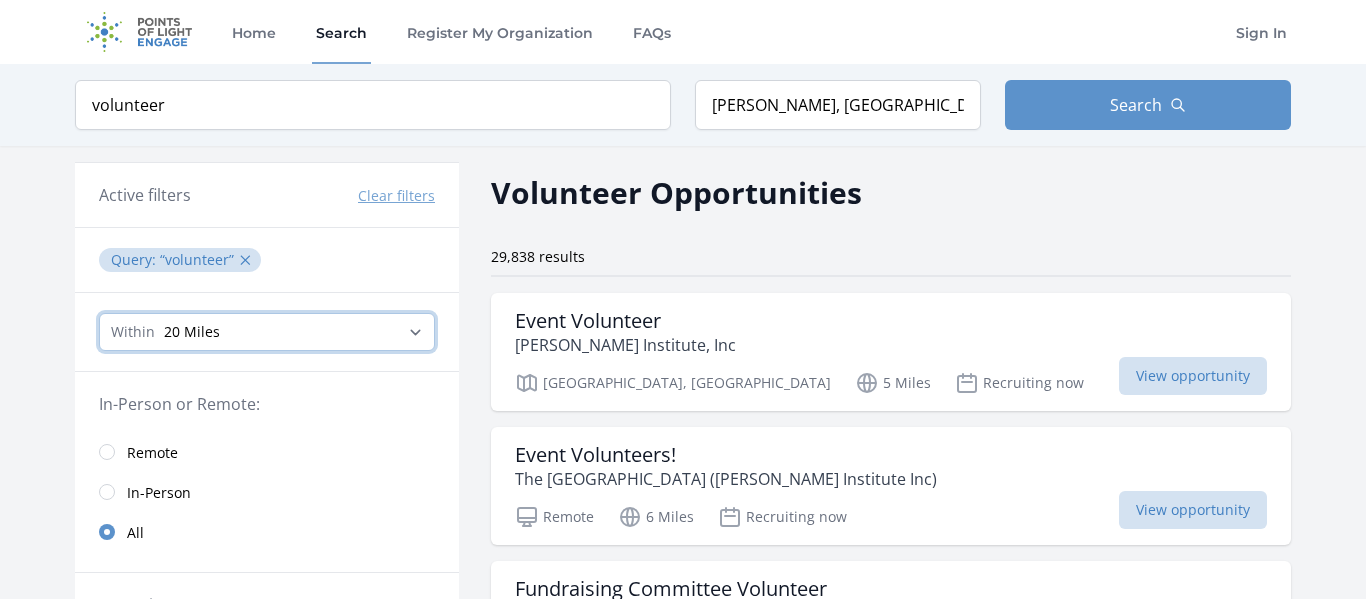 click on "Any distance , 5 Miles , 20 Miles , 50 Miles , 100 Miles" at bounding box center [267, 332] 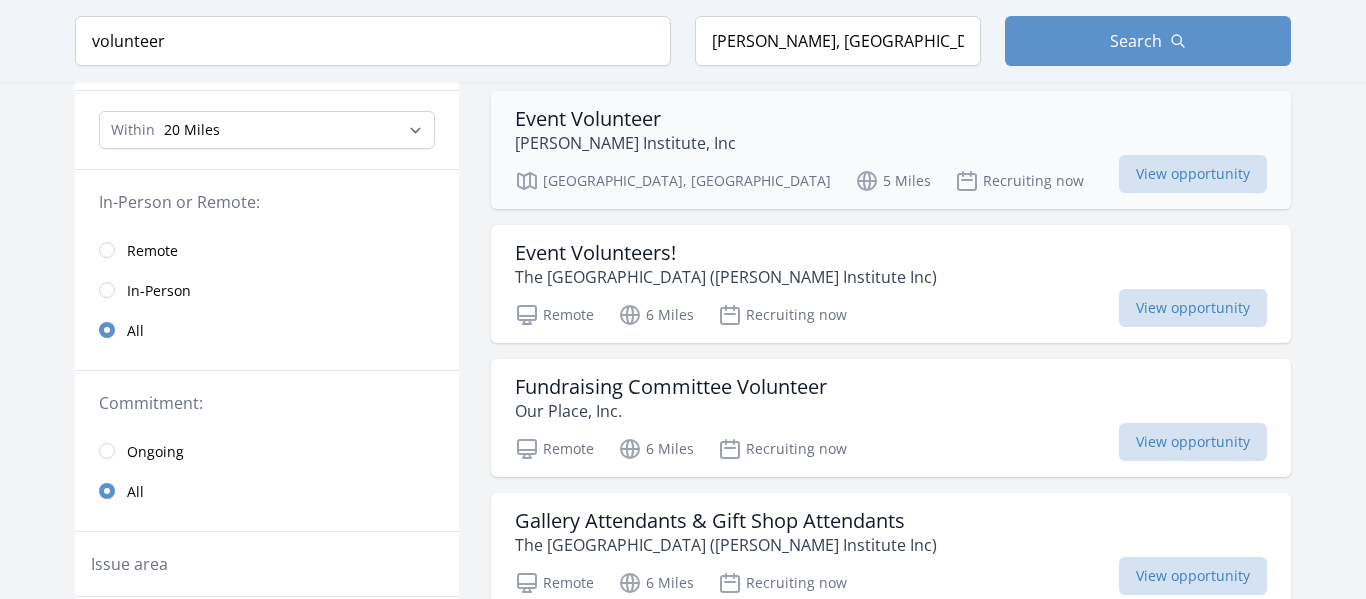 scroll, scrollTop: 210, scrollLeft: 0, axis: vertical 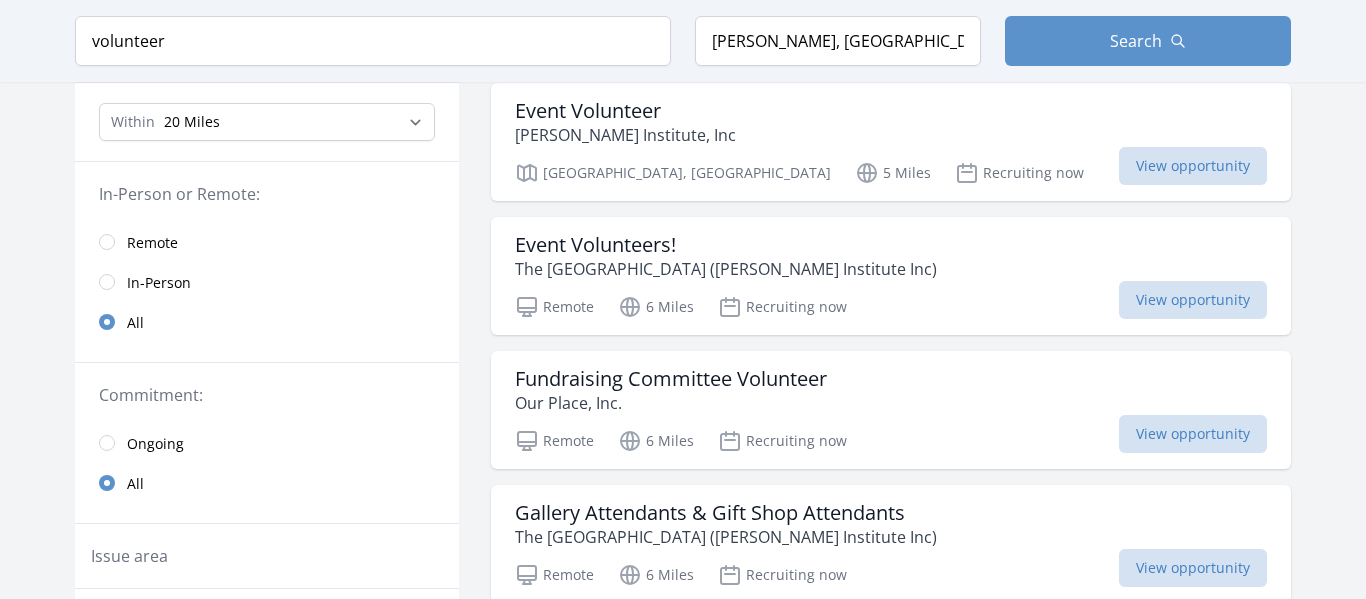 click on "In-Person" at bounding box center (159, 283) 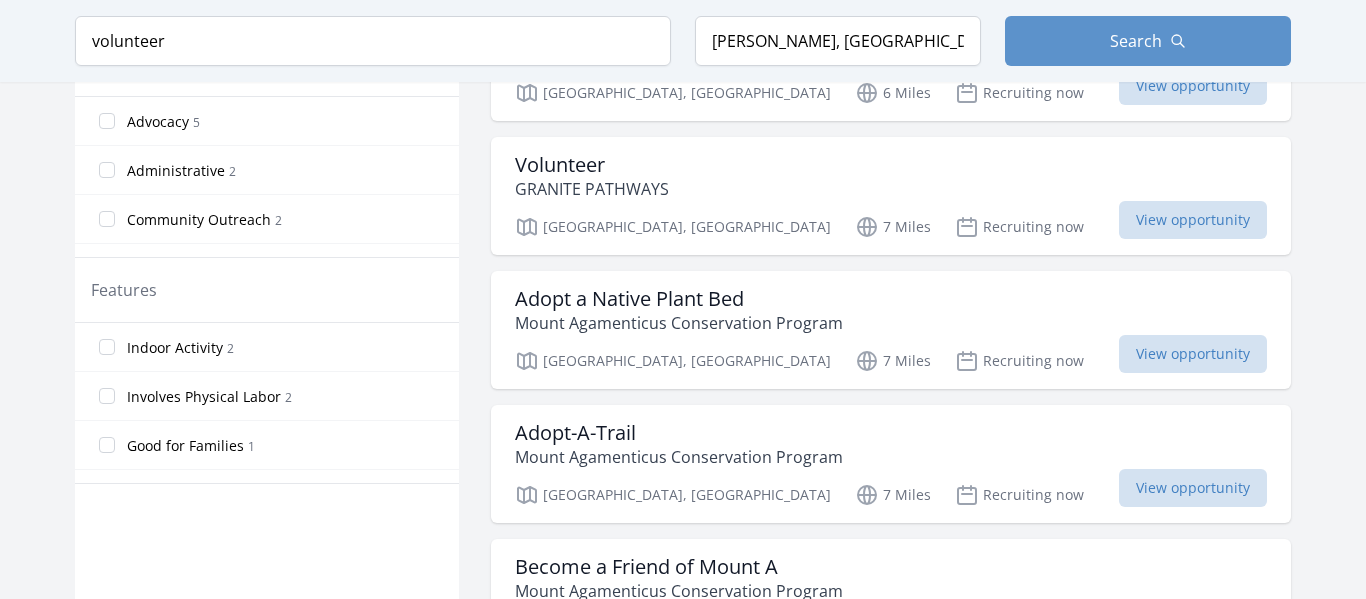 scroll, scrollTop: 965, scrollLeft: 0, axis: vertical 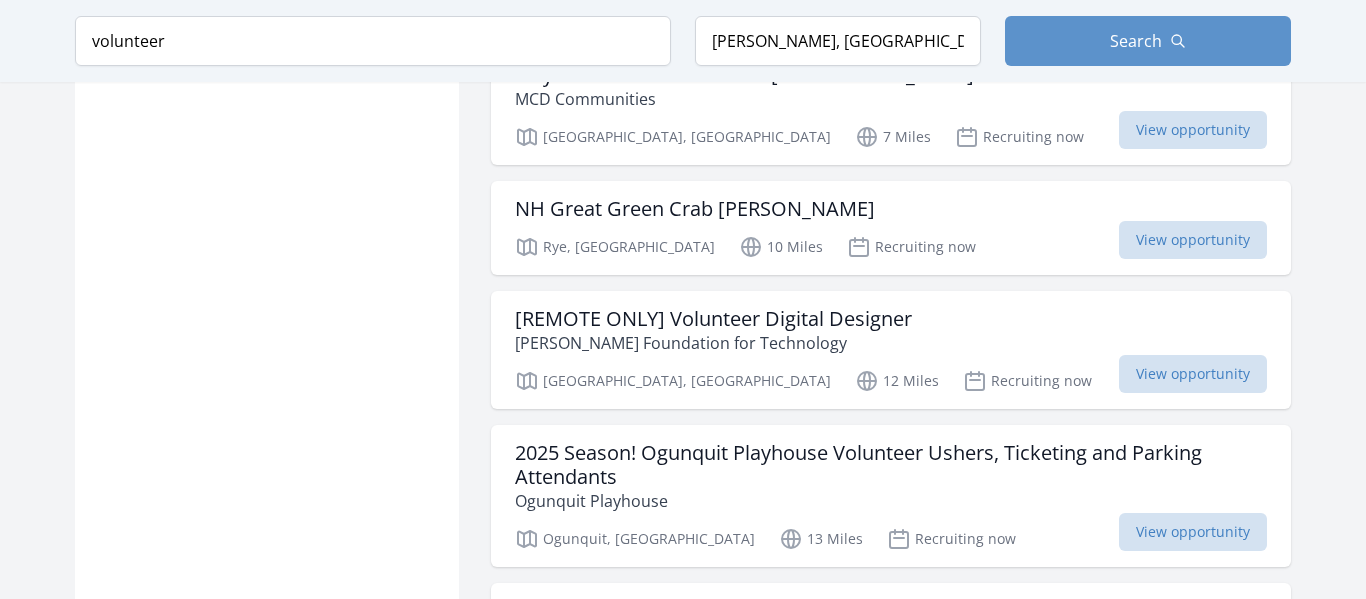 click on "MCD Communities" at bounding box center (795, -169) 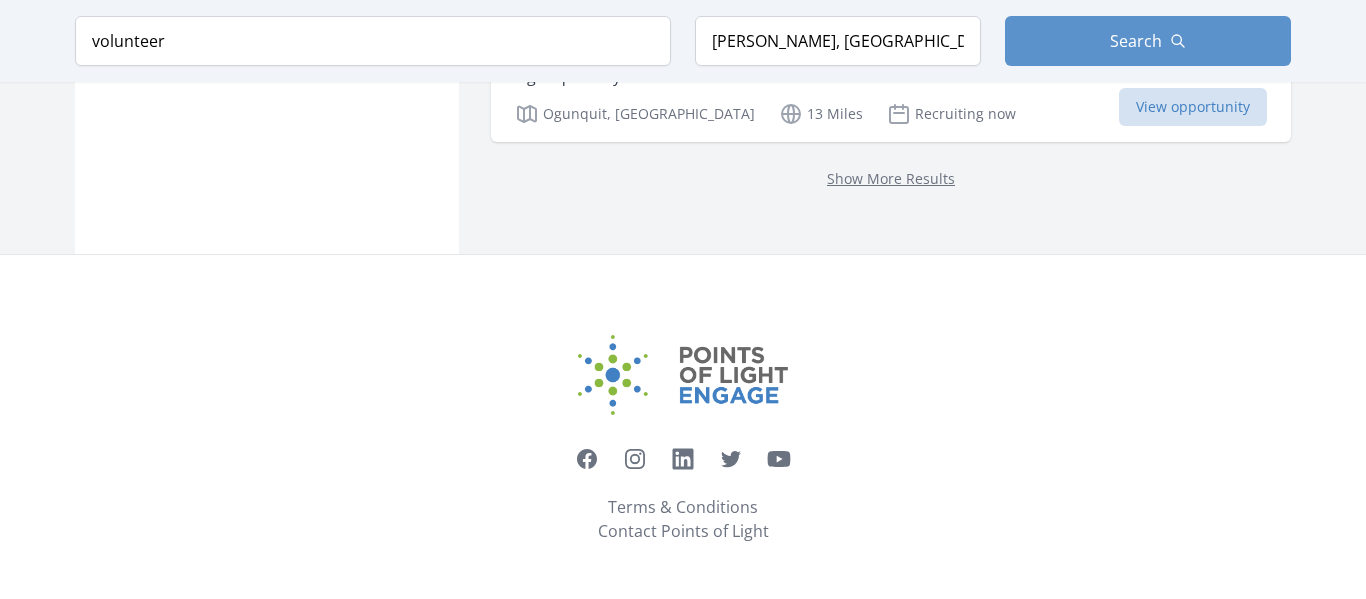 scroll, scrollTop: 2933, scrollLeft: 0, axis: vertical 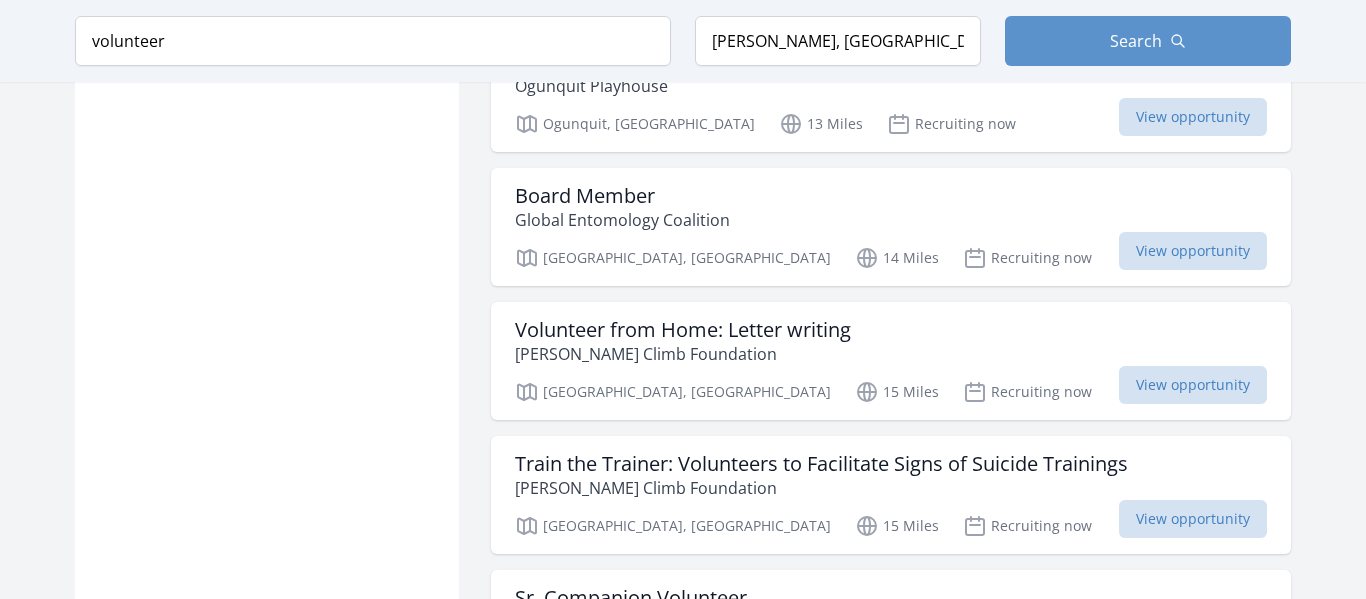 click on "2025 Season! Ogunquit Playhouse Volunteer Ushers, Ticketing and Parking Attendants" at bounding box center [891, -376] 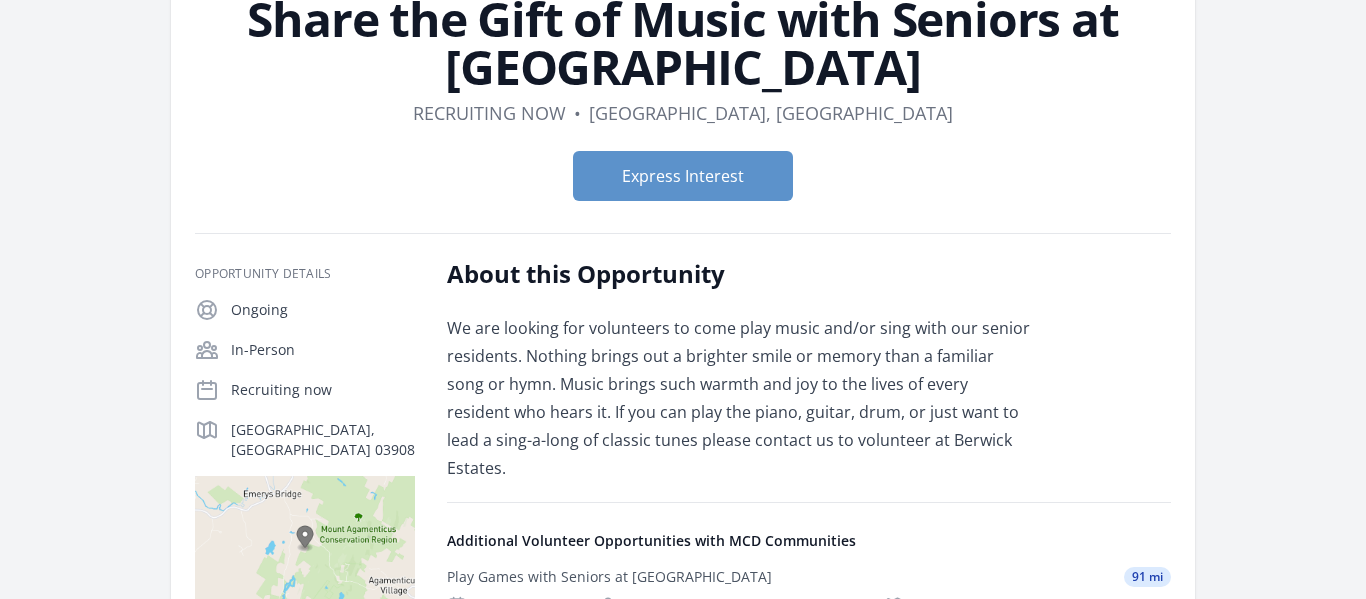 scroll, scrollTop: 0, scrollLeft: 0, axis: both 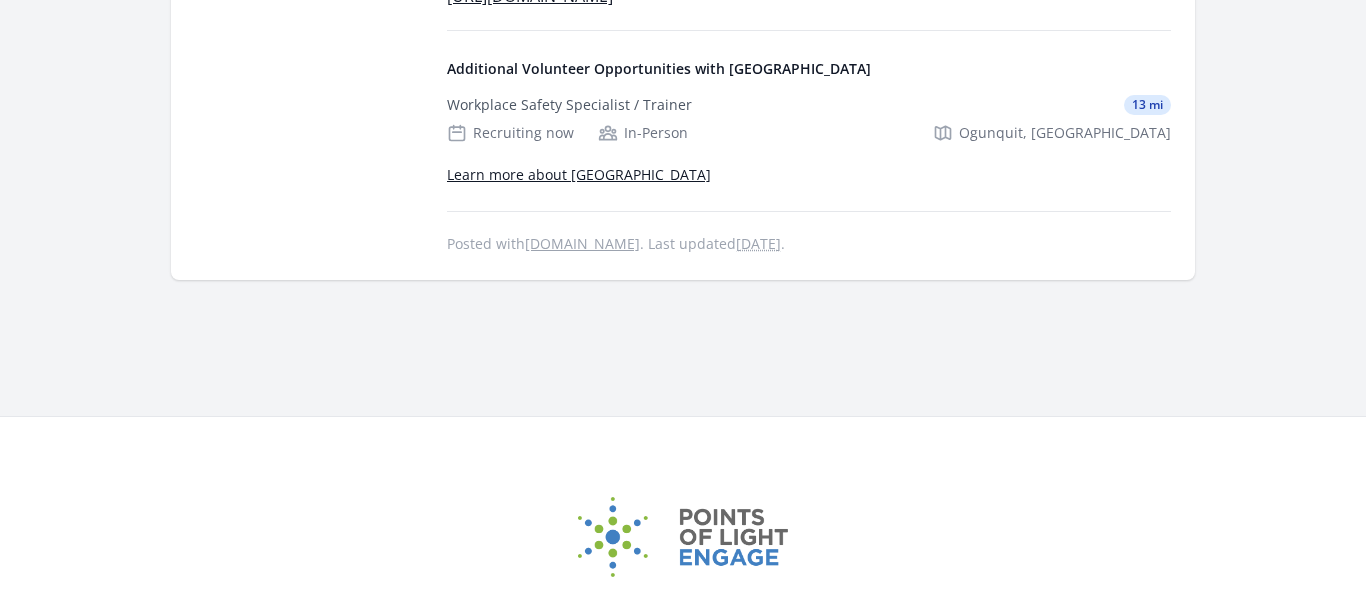 click on "https://docs.google.com/forms/d/e/1FAIpQLScuxYQLyvpL0ovr9D5qm1ppsoFzOnNT7byf-ejfSQaHsP5DBQ/viewform?usp=sf_link" at bounding box center [530, -4] 